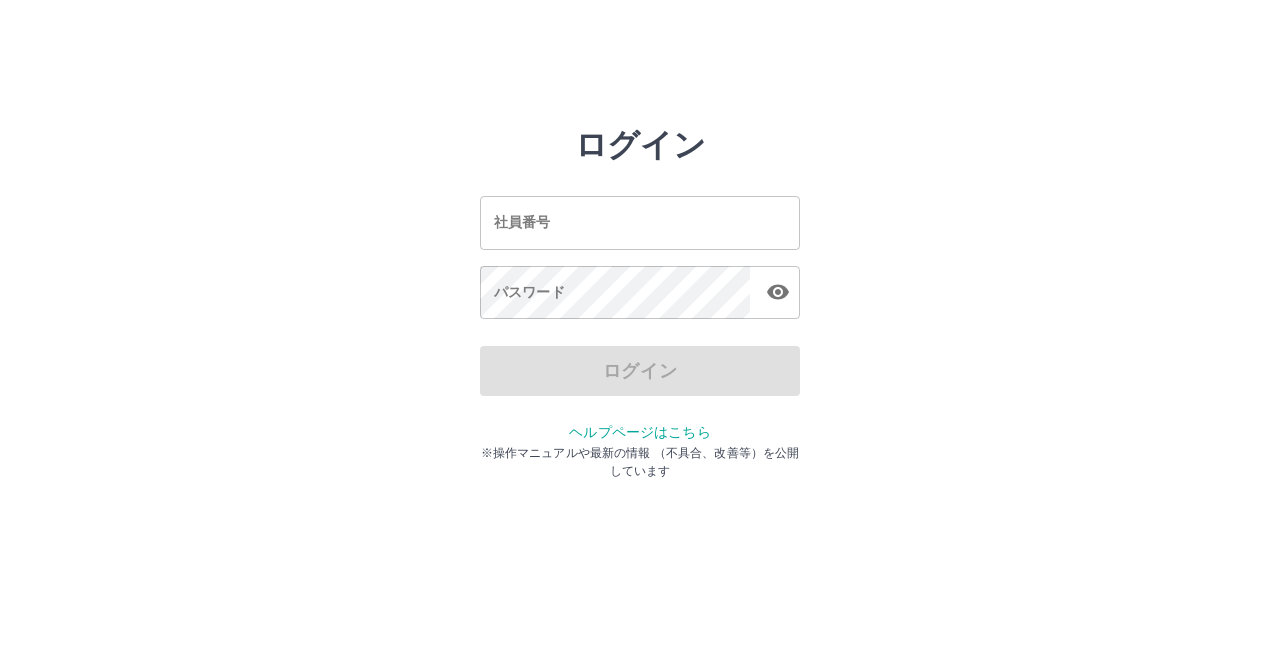 scroll, scrollTop: 0, scrollLeft: 0, axis: both 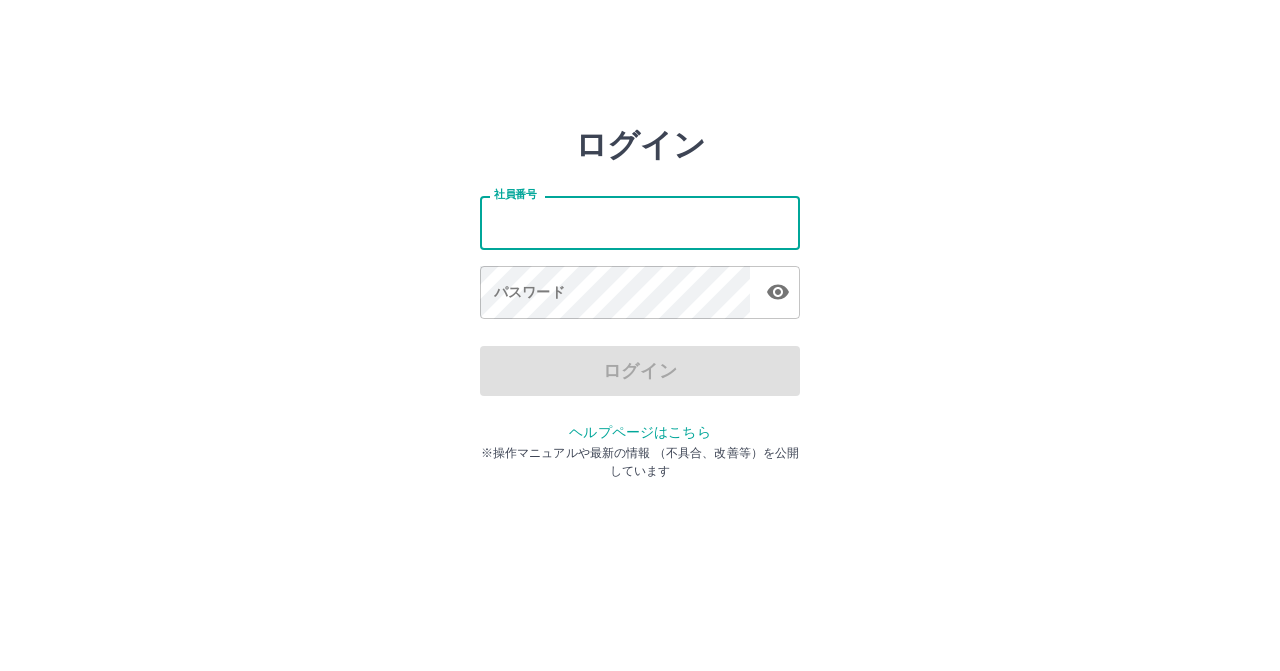click on "社員番号" at bounding box center (640, 222) 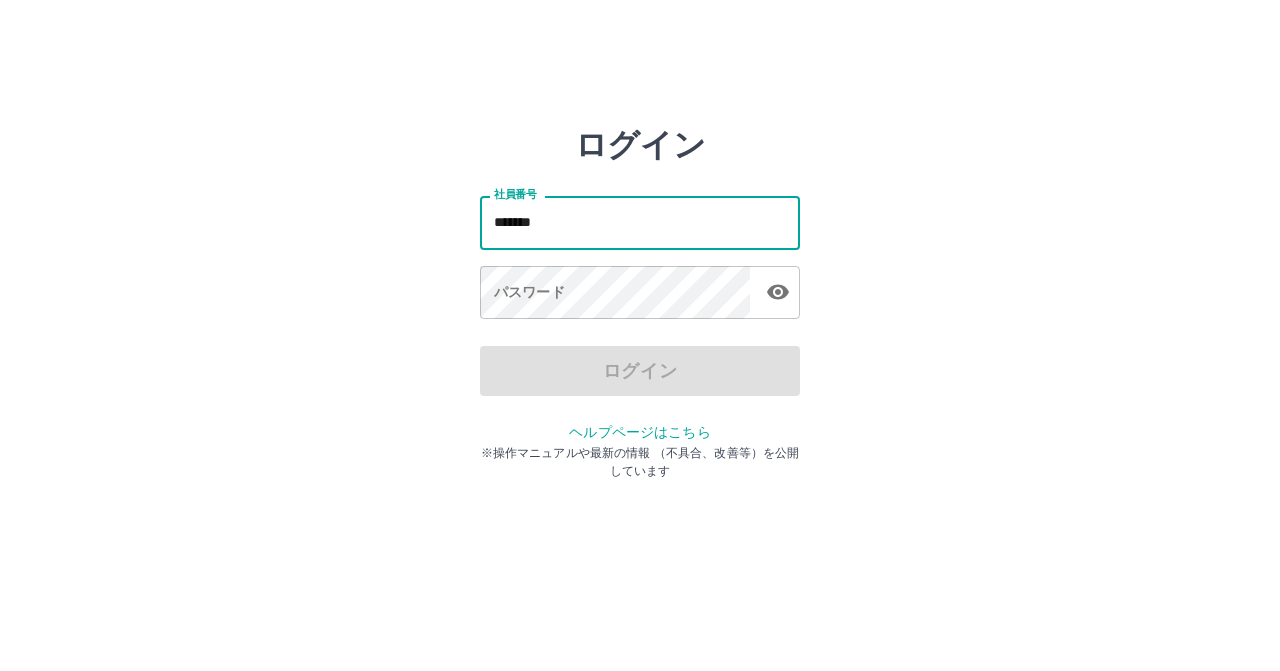 type on "*******" 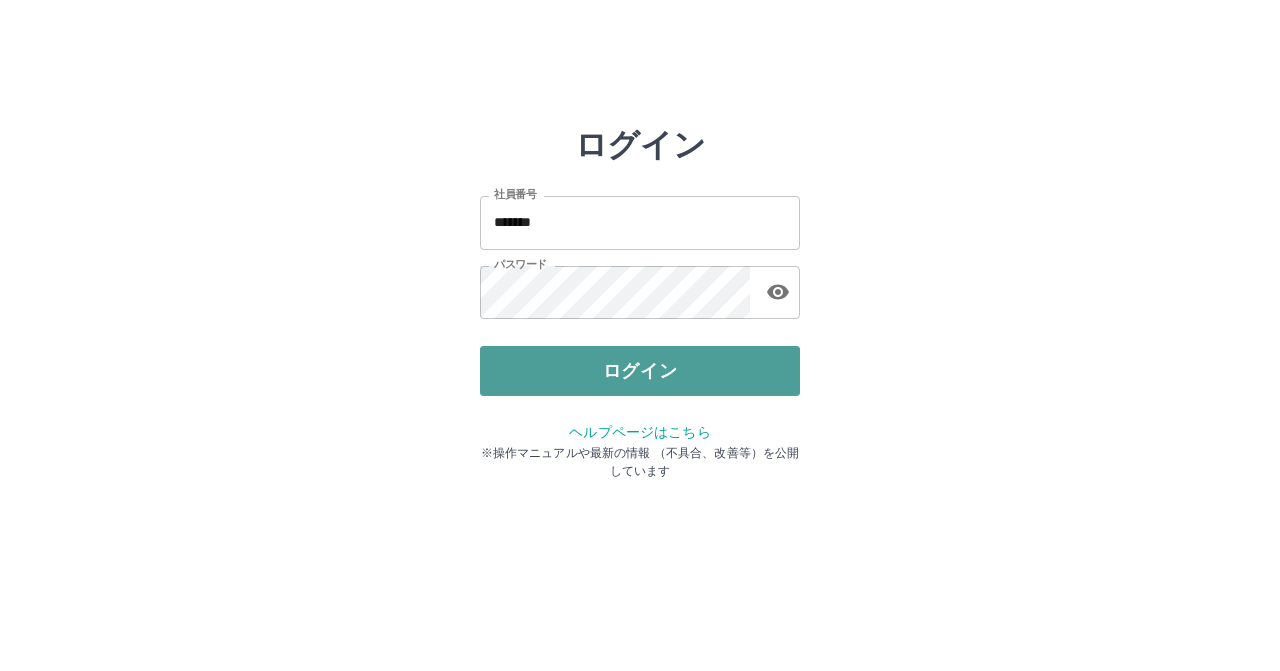 click on "ログイン" at bounding box center [640, 371] 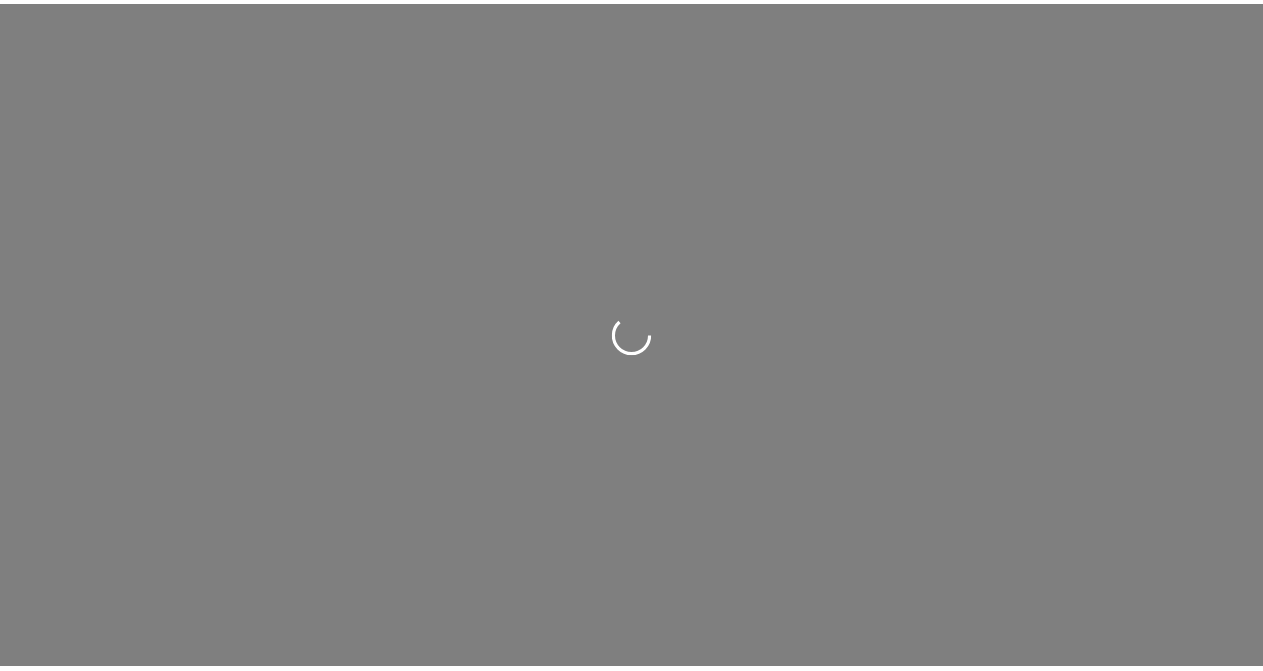 scroll, scrollTop: 0, scrollLeft: 0, axis: both 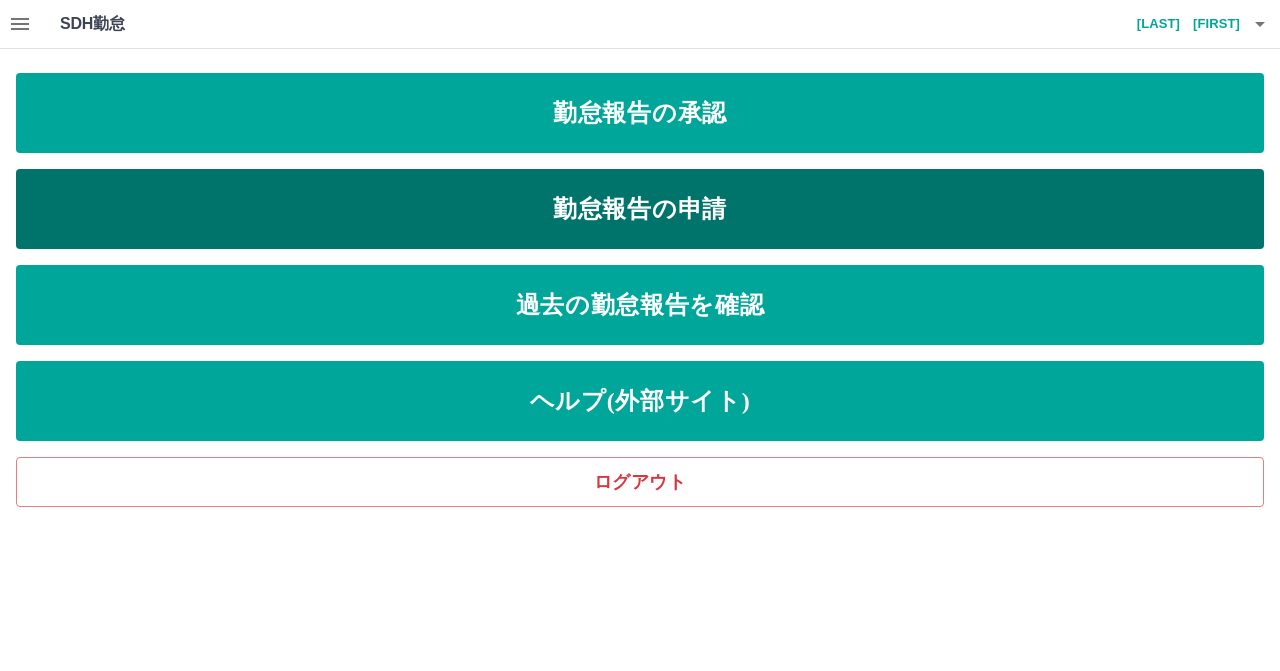 click on "勤怠報告の申請" at bounding box center (640, 209) 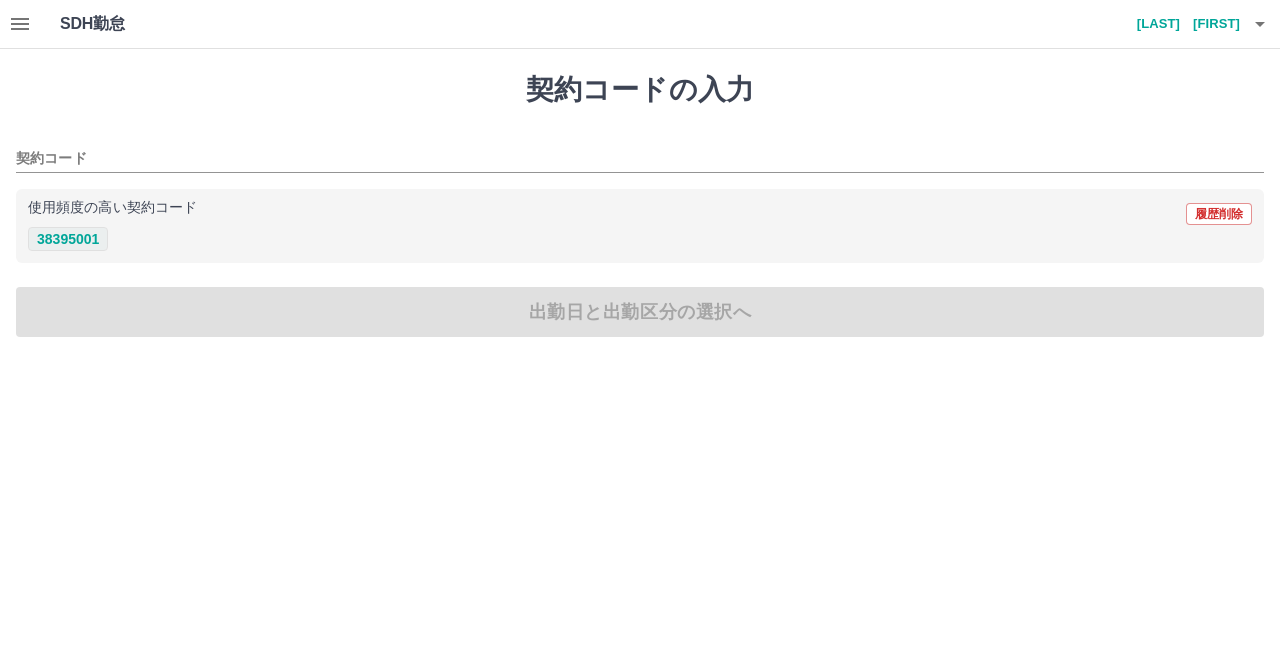 click on "38395001" at bounding box center [68, 239] 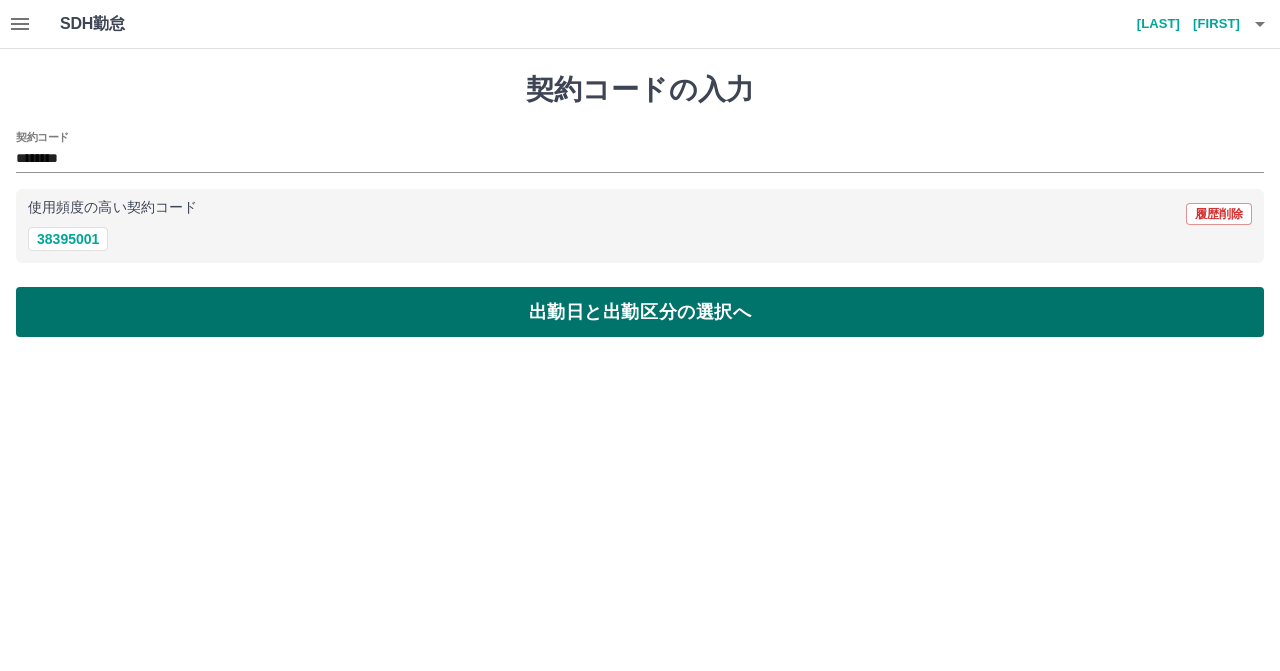 click on "出勤日と出勤区分の選択へ" at bounding box center (640, 312) 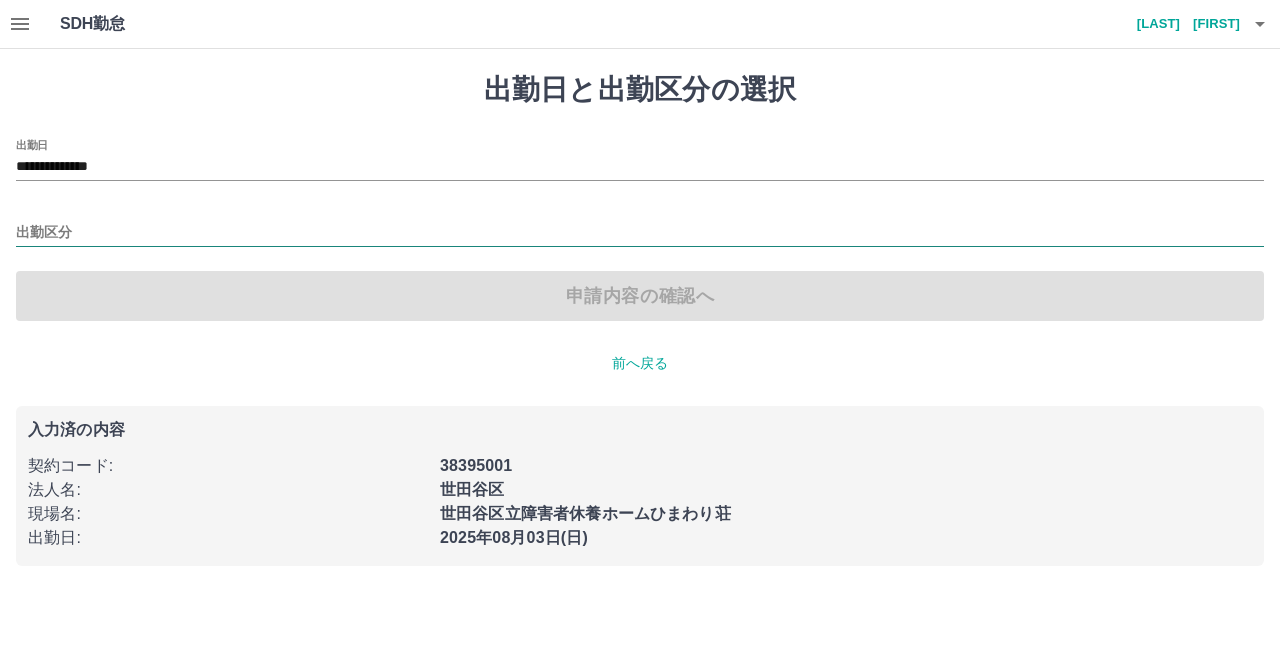 click on "出勤区分" at bounding box center [640, 233] 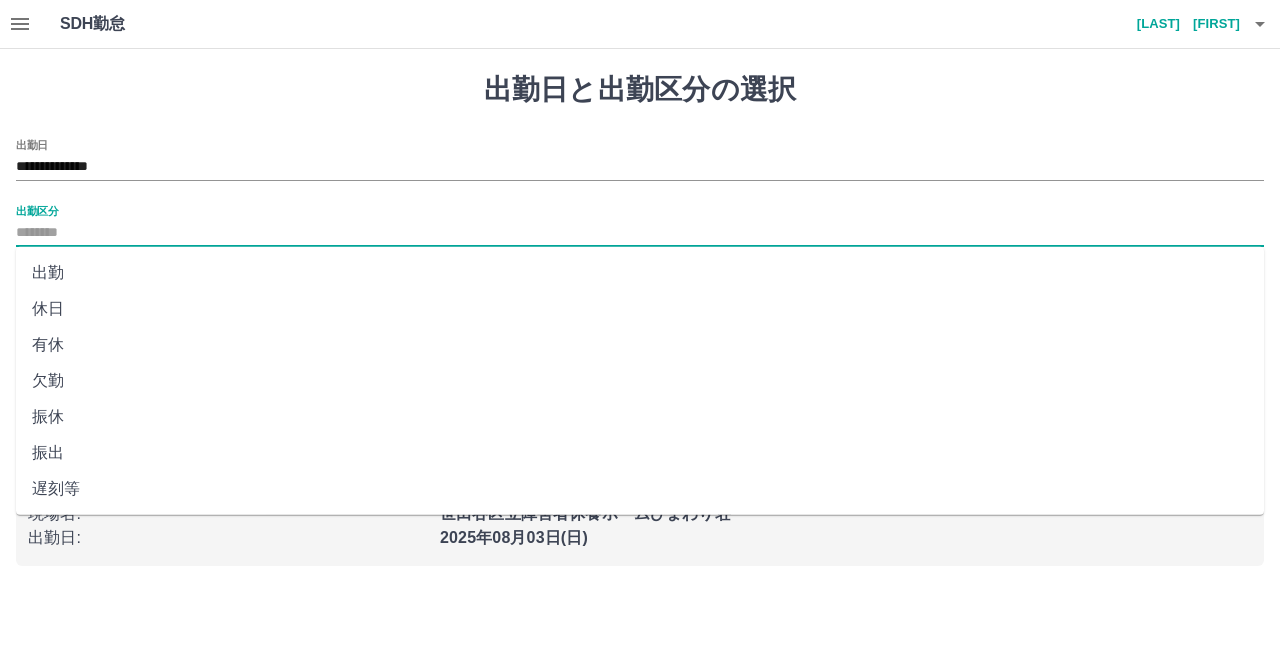 click on "出勤" at bounding box center (640, 273) 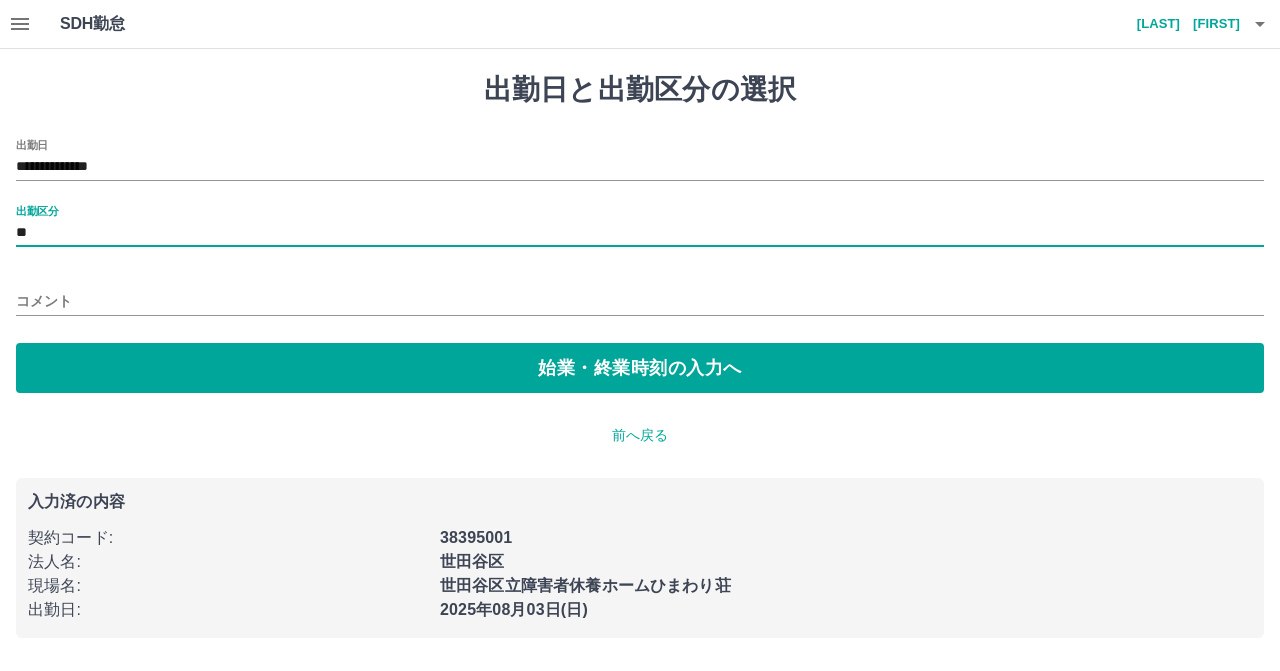 type on "**" 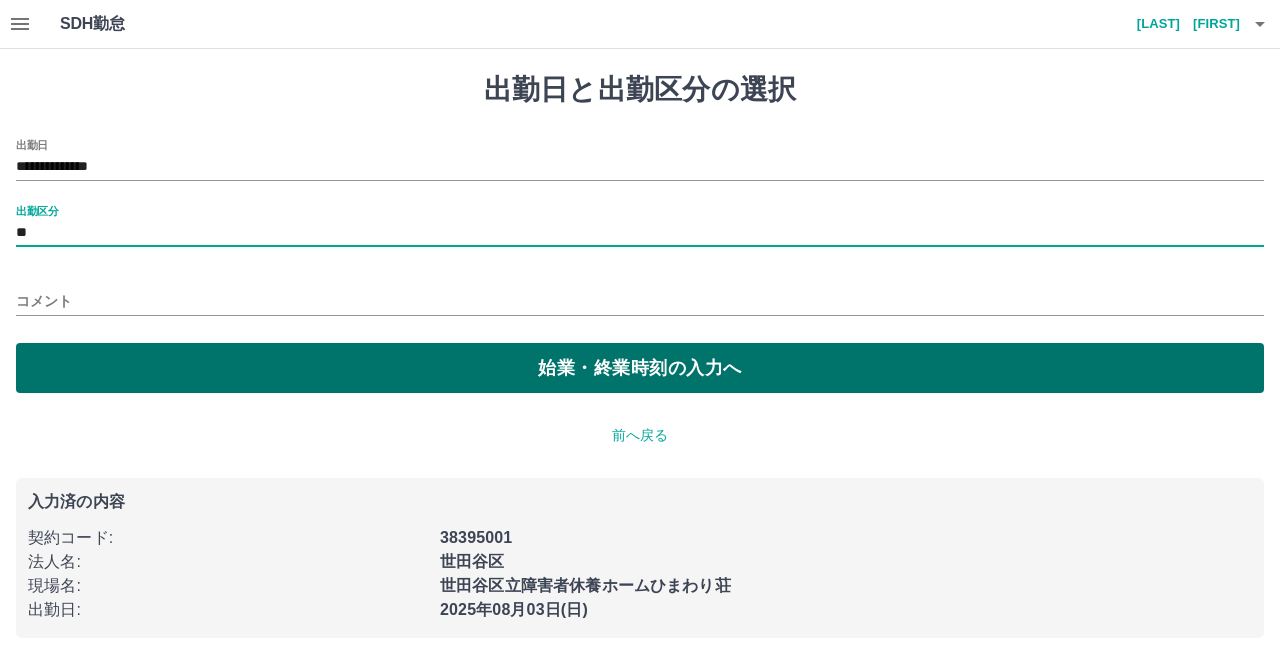 click on "始業・終業時刻の入力へ" at bounding box center [640, 368] 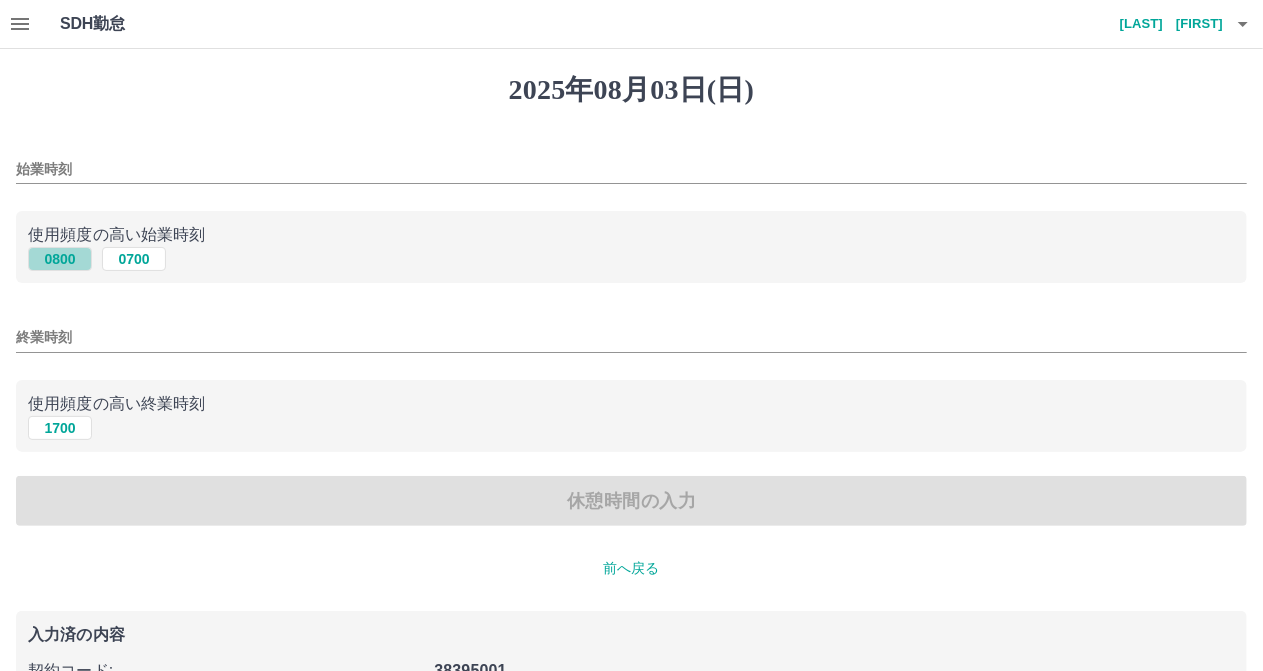 click on "0800" at bounding box center (60, 259) 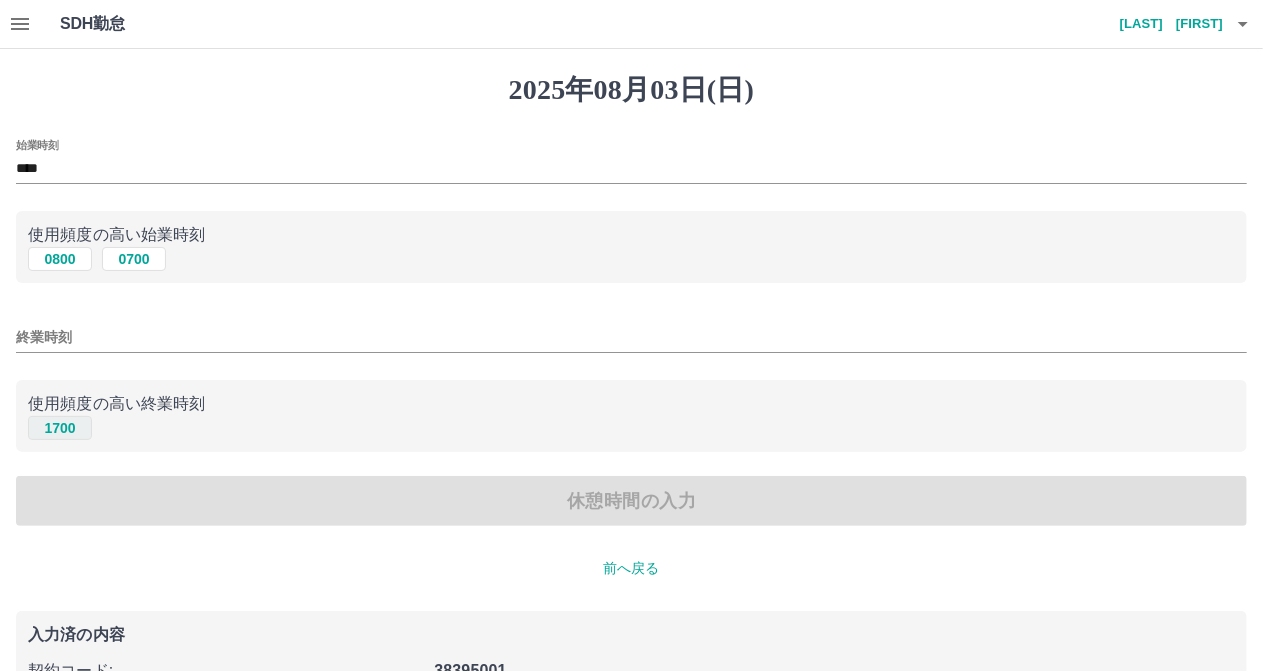 click on "1700" at bounding box center [60, 428] 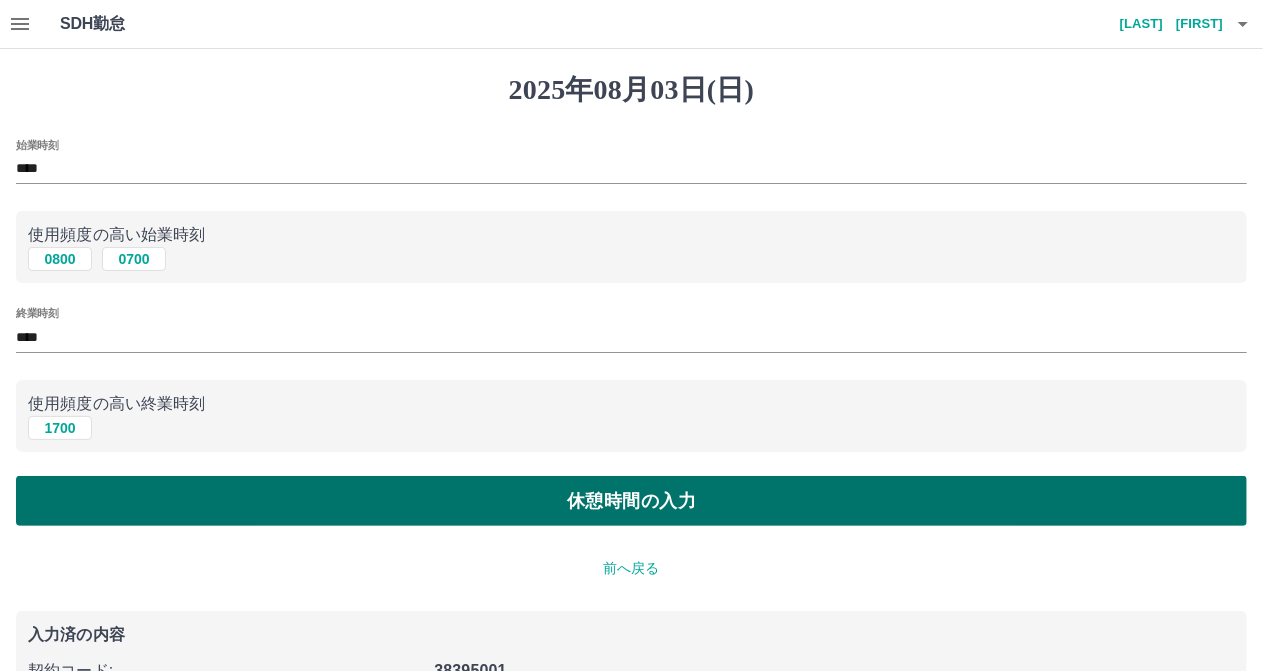 click on "休憩時間の入力" at bounding box center [631, 501] 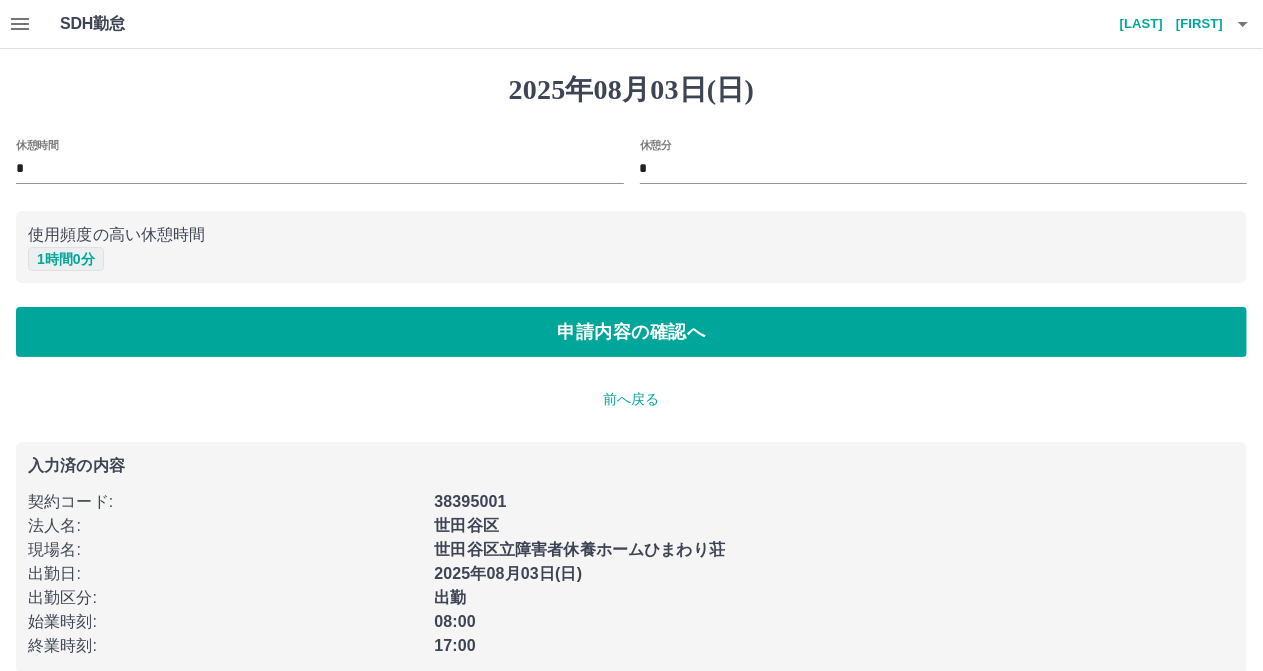 click on "1 時間 0 分" at bounding box center [66, 259] 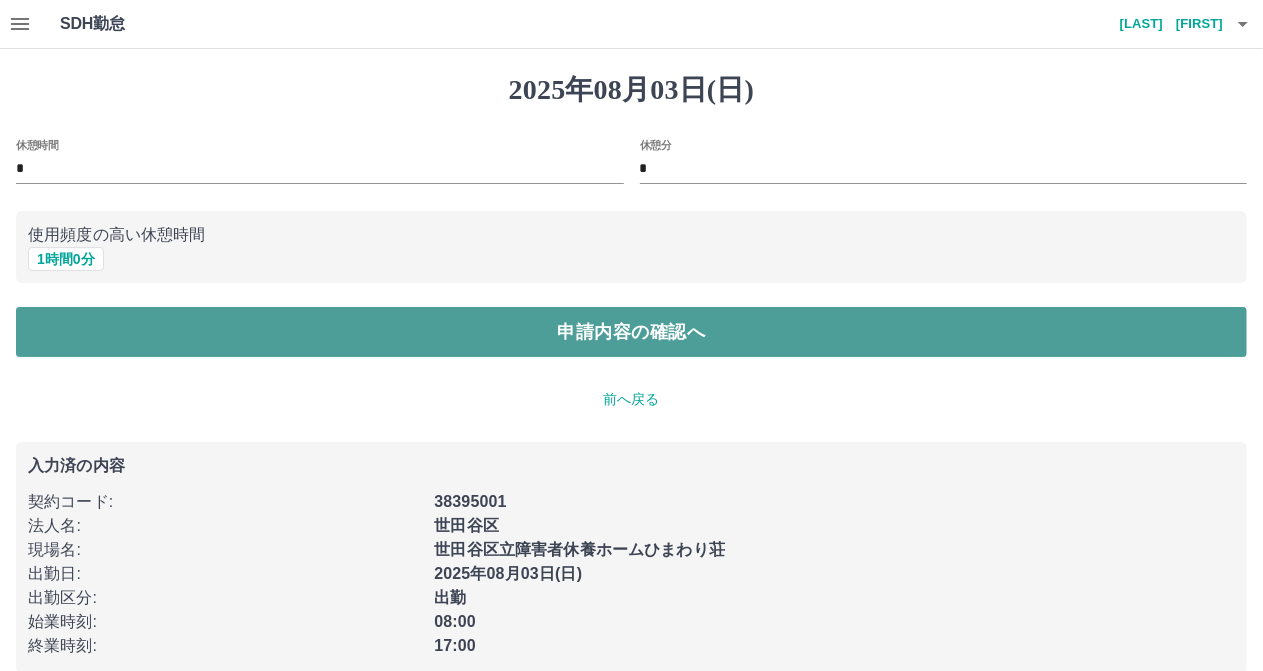 click on "申請内容の確認へ" at bounding box center [631, 332] 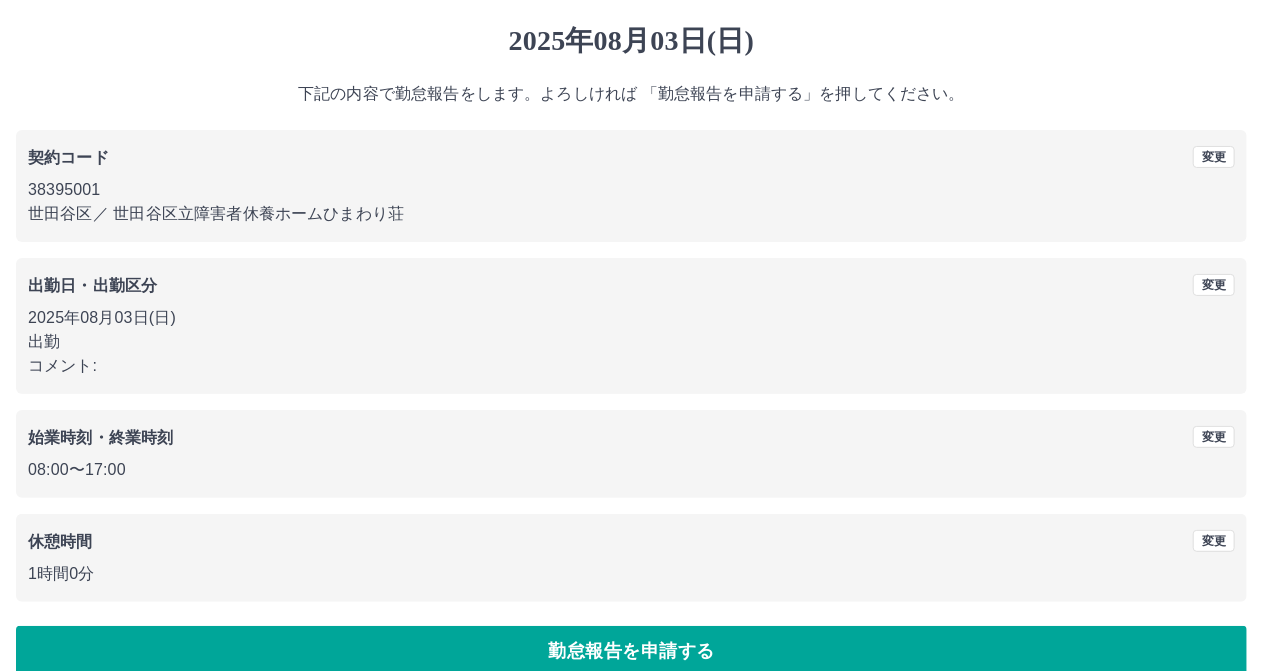 scroll, scrollTop: 77, scrollLeft: 0, axis: vertical 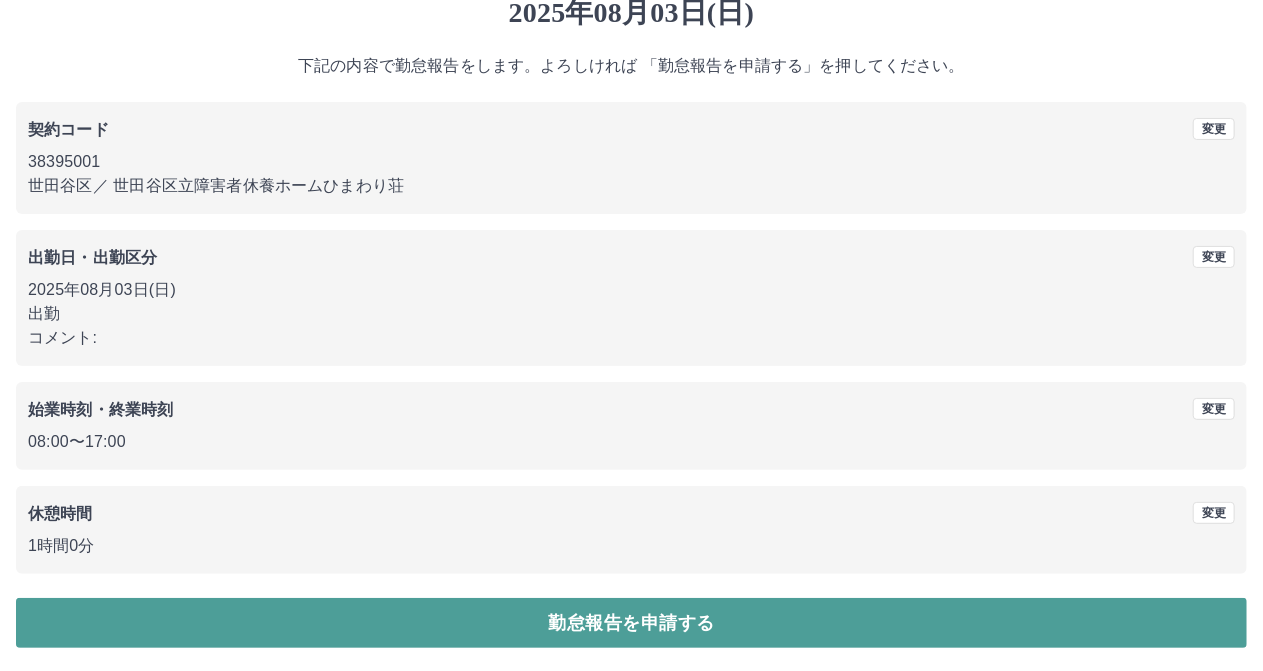 click on "勤怠報告を申請する" at bounding box center [631, 623] 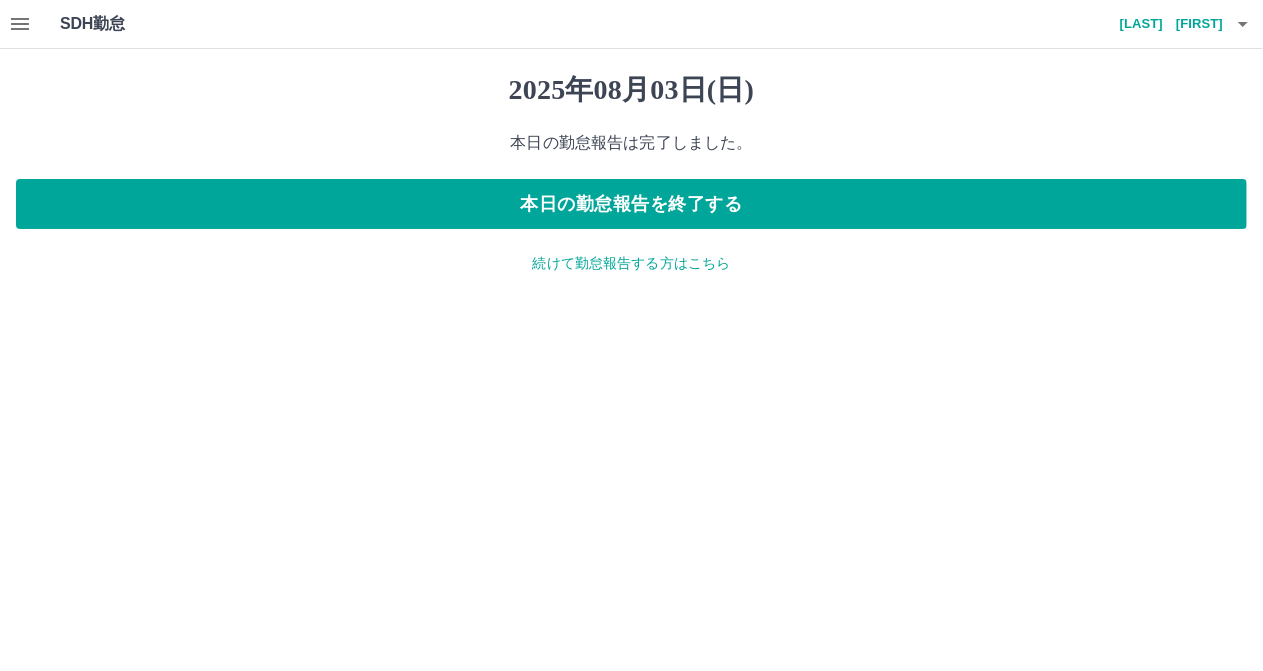scroll, scrollTop: 0, scrollLeft: 0, axis: both 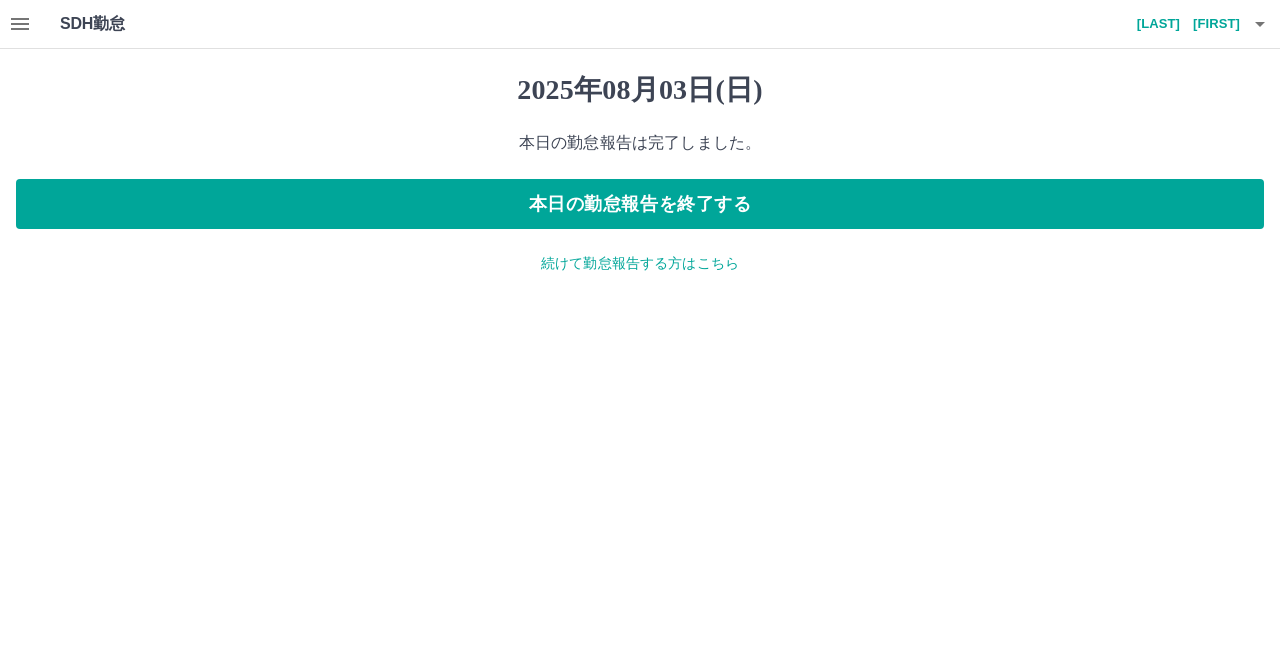 click 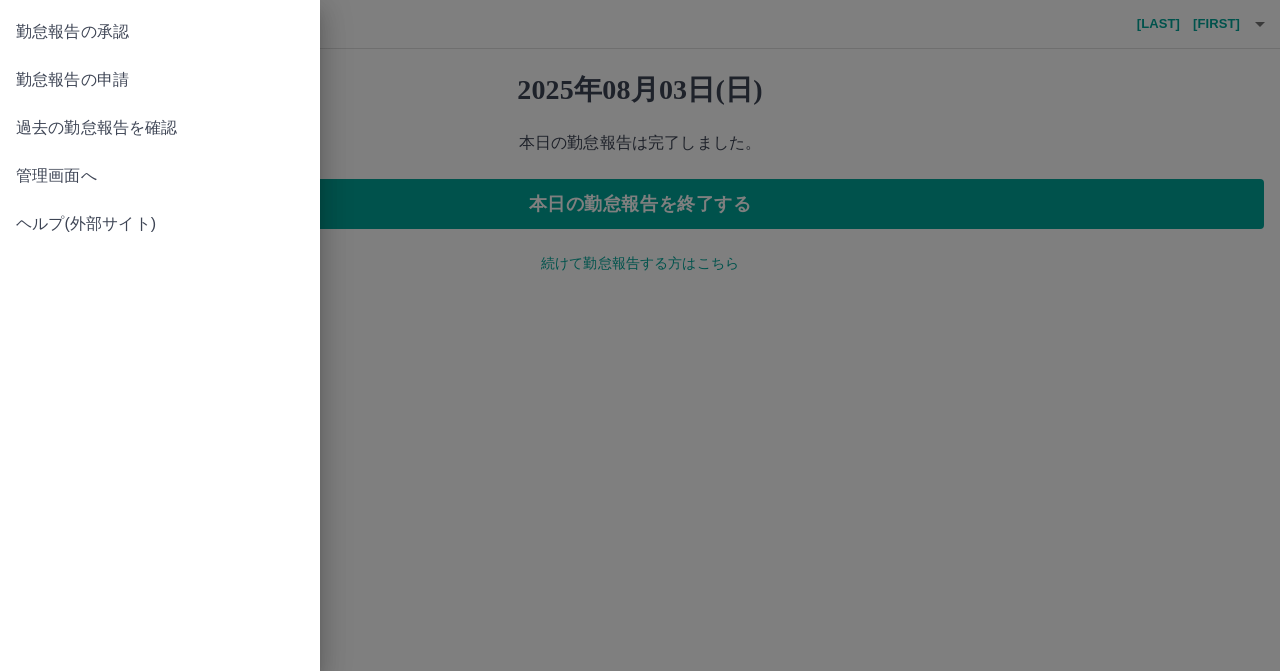 click on "管理画面へ" at bounding box center [160, 176] 